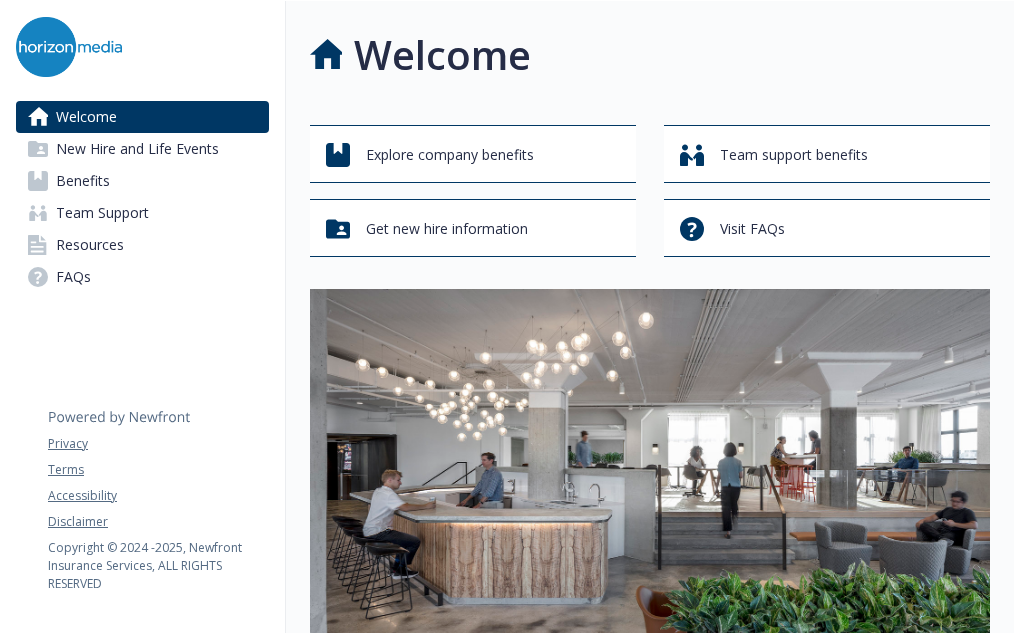 scroll, scrollTop: 0, scrollLeft: 0, axis: both 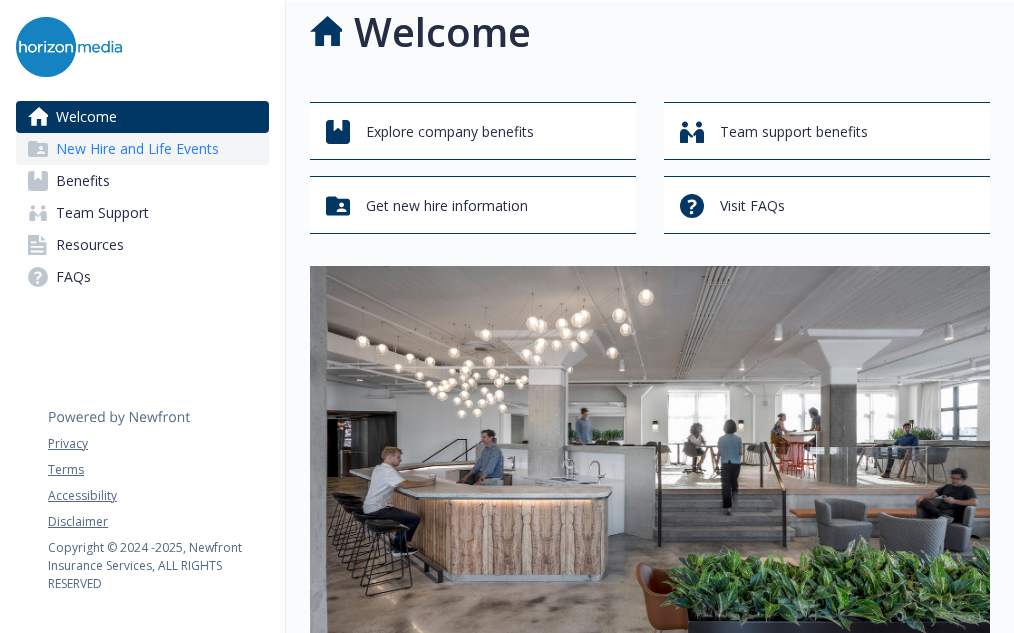 click on "New Hire and Life Events" at bounding box center [137, 149] 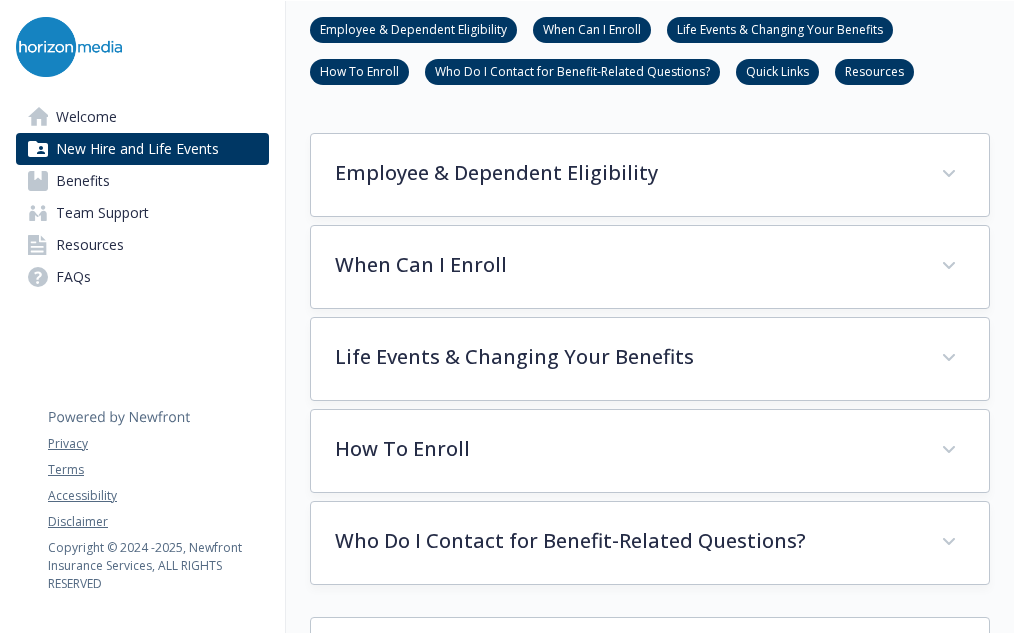 scroll, scrollTop: 513, scrollLeft: 0, axis: vertical 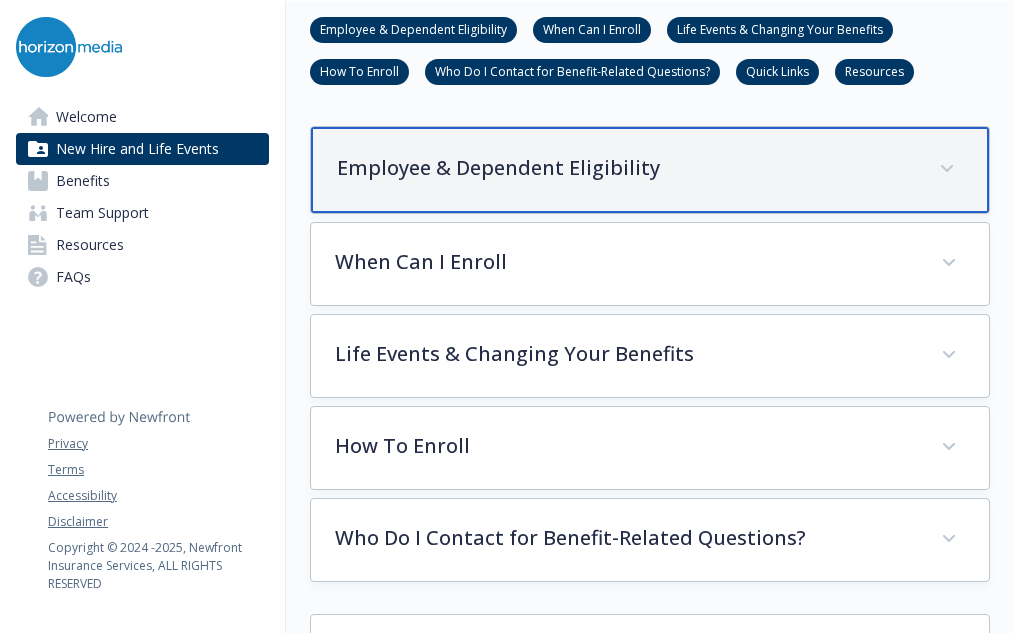 click on "Employee & Dependent Eligibility" at bounding box center [650, 170] 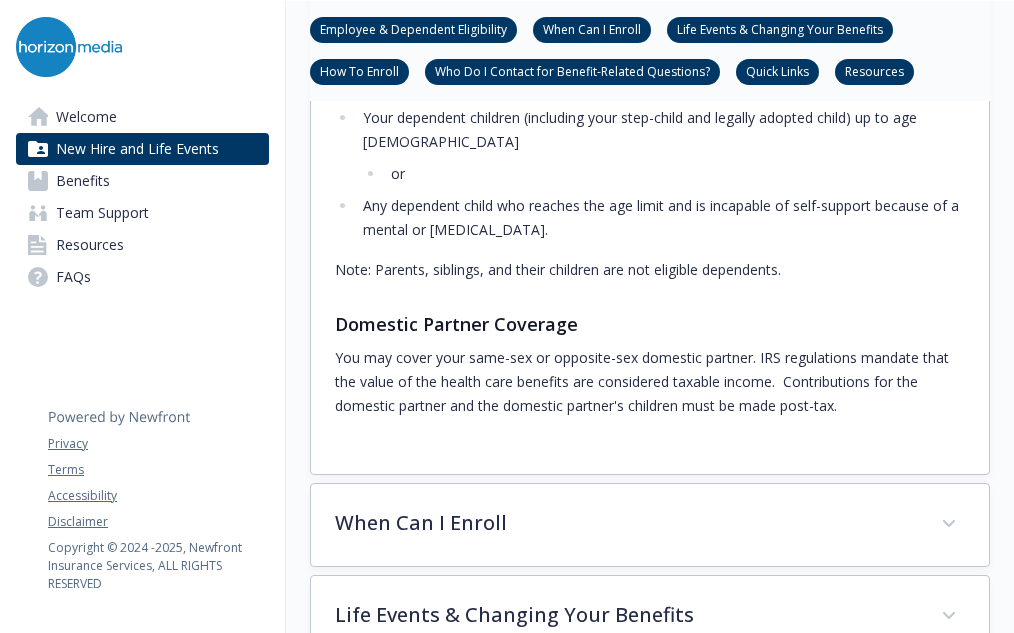 scroll, scrollTop: 0, scrollLeft: 0, axis: both 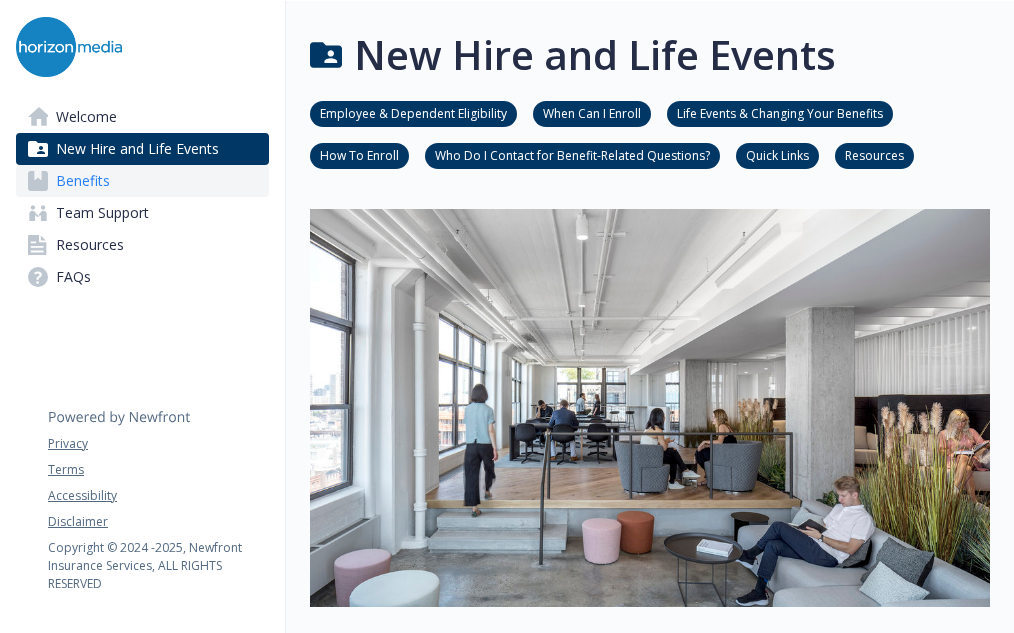 click on "Benefits" at bounding box center [142, 181] 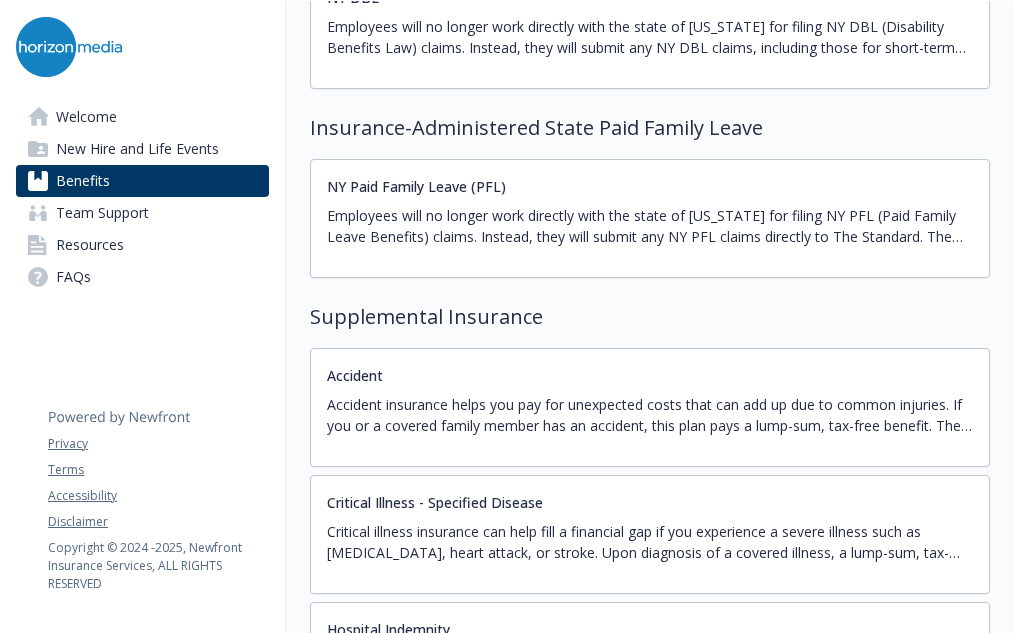 scroll, scrollTop: 2215, scrollLeft: 0, axis: vertical 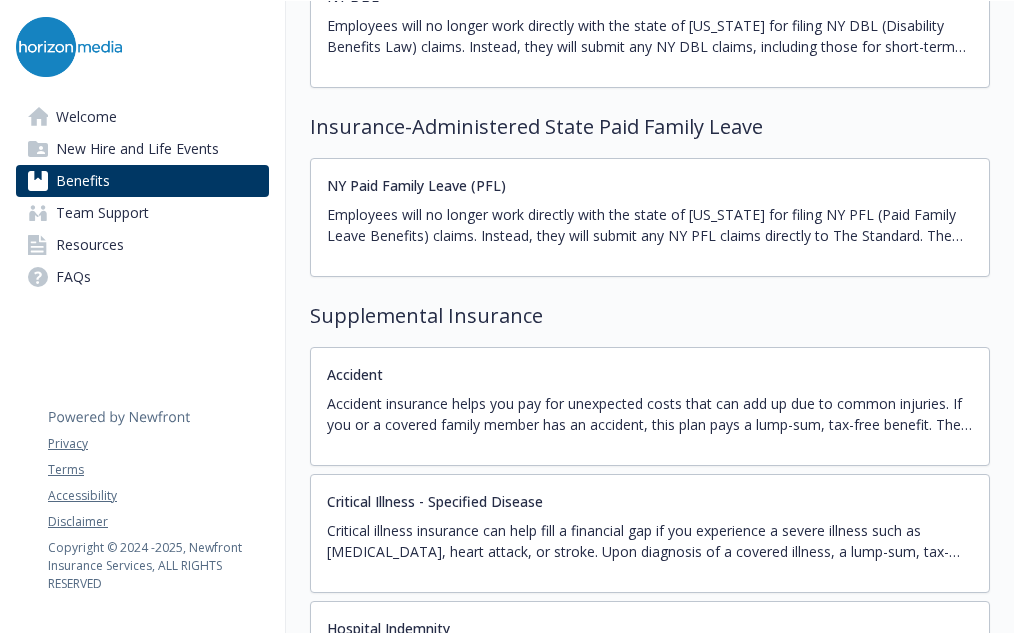click on "Employees will no longer work directly with the state of [US_STATE] for filing NY PFL (Paid Family Leave Benefits) claims. Instead, they will submit any NY PFL claims directly to The Standard. The Standard will handle all aspects of the claims process, providing employees with streamlined support and guidance." at bounding box center (650, 225) 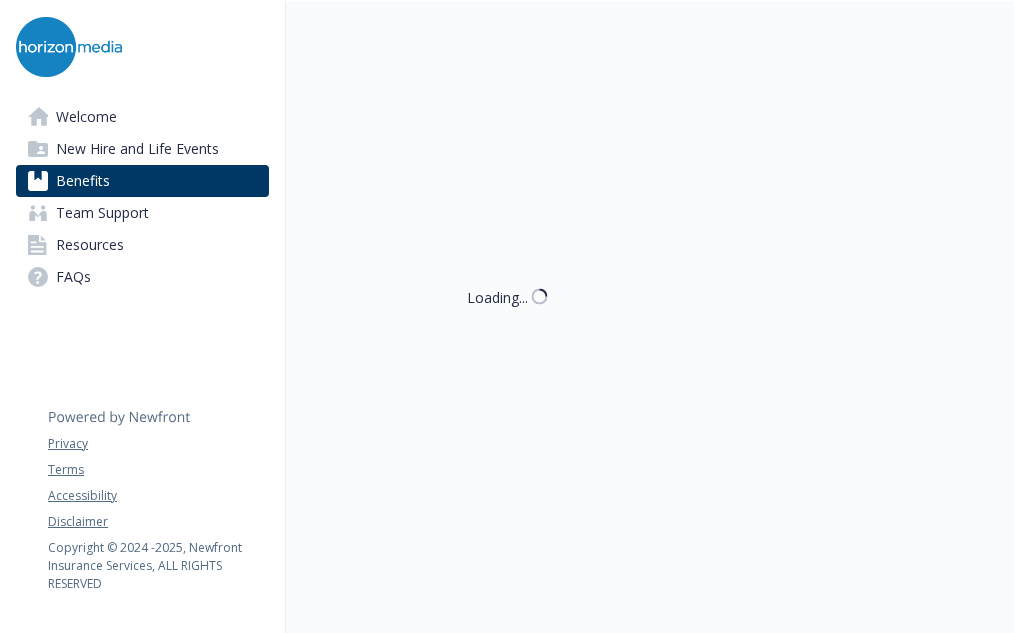 scroll, scrollTop: 2215, scrollLeft: 0, axis: vertical 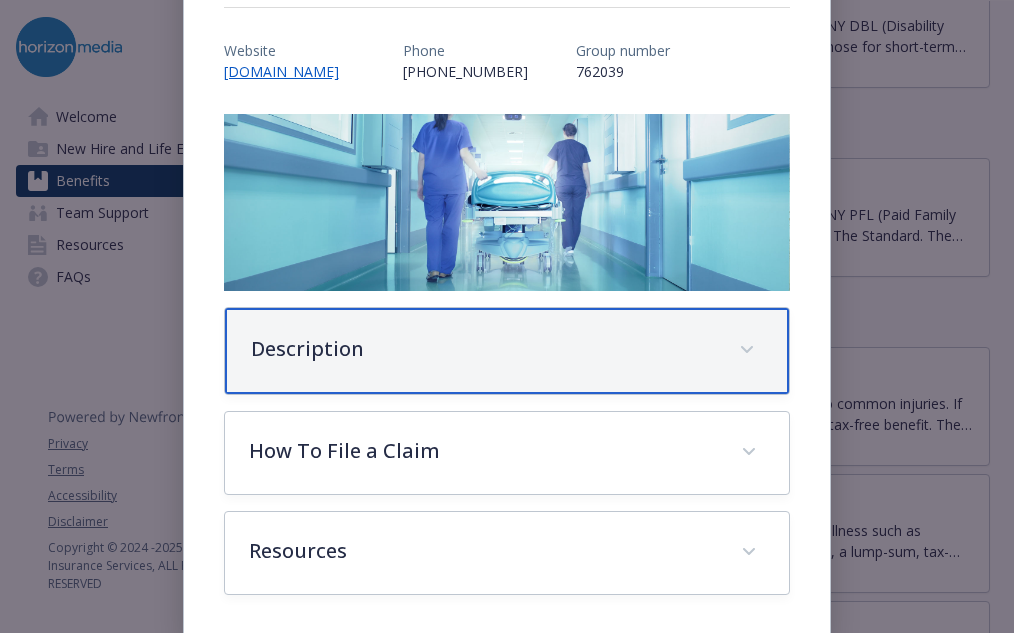 click on "Description" at bounding box center (483, 349) 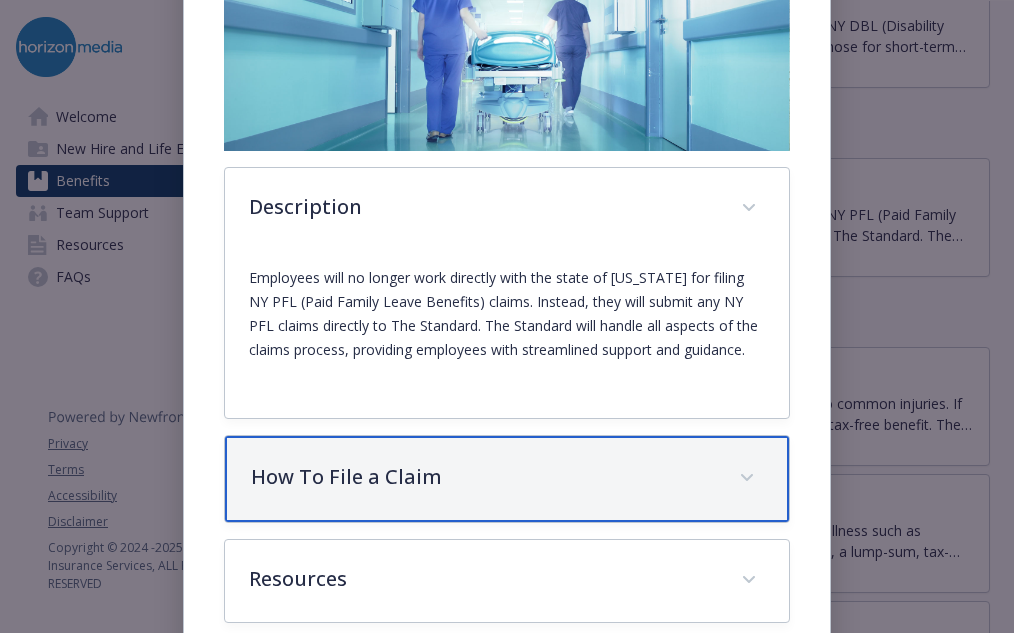 click on "How To File a Claim" at bounding box center (483, 477) 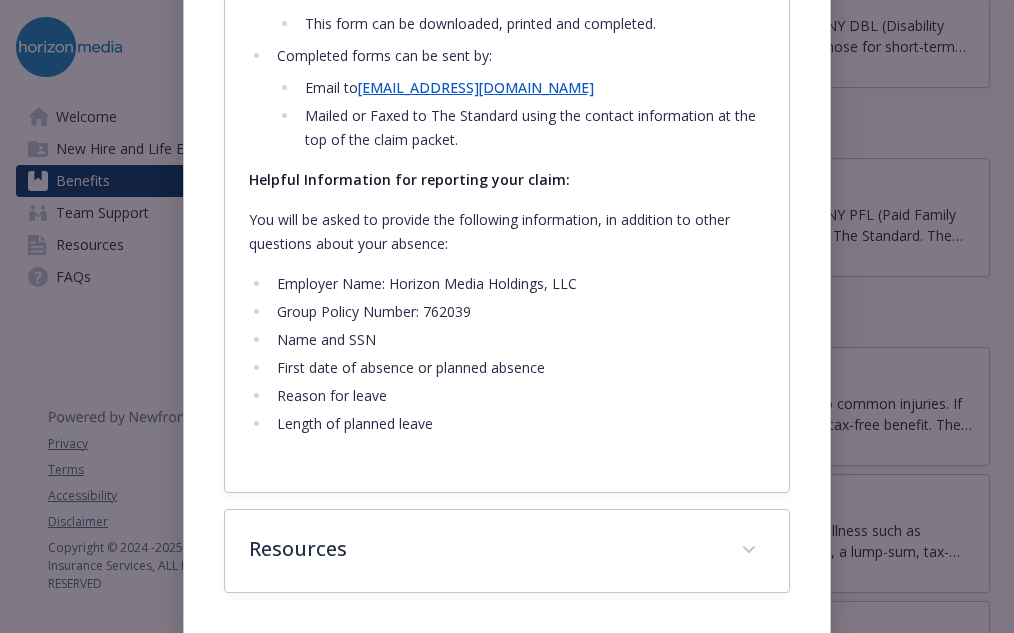 scroll, scrollTop: 1137, scrollLeft: 0, axis: vertical 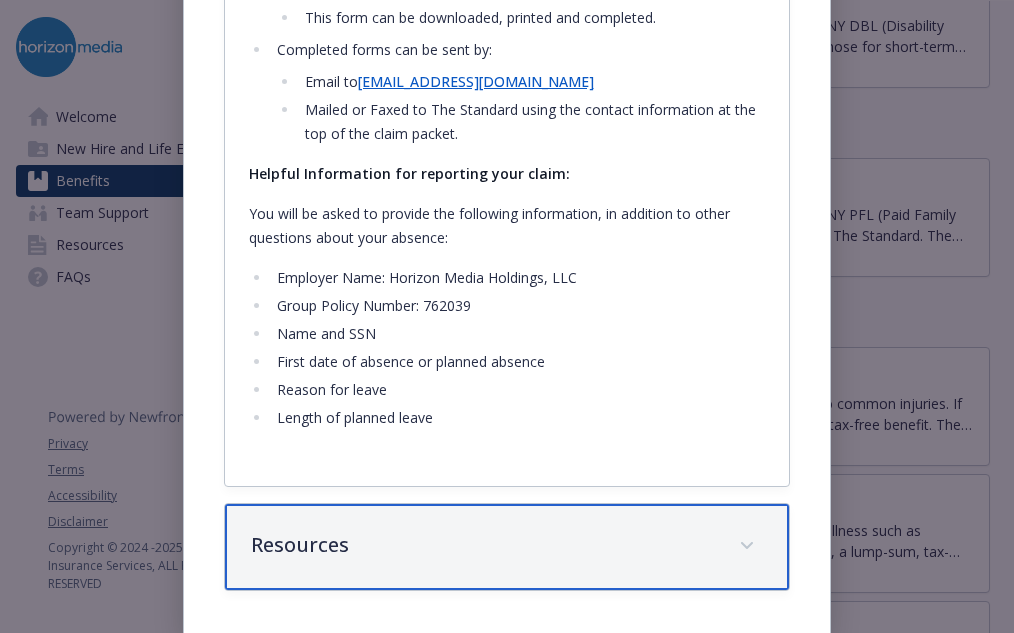 click on "Resources" at bounding box center (507, 547) 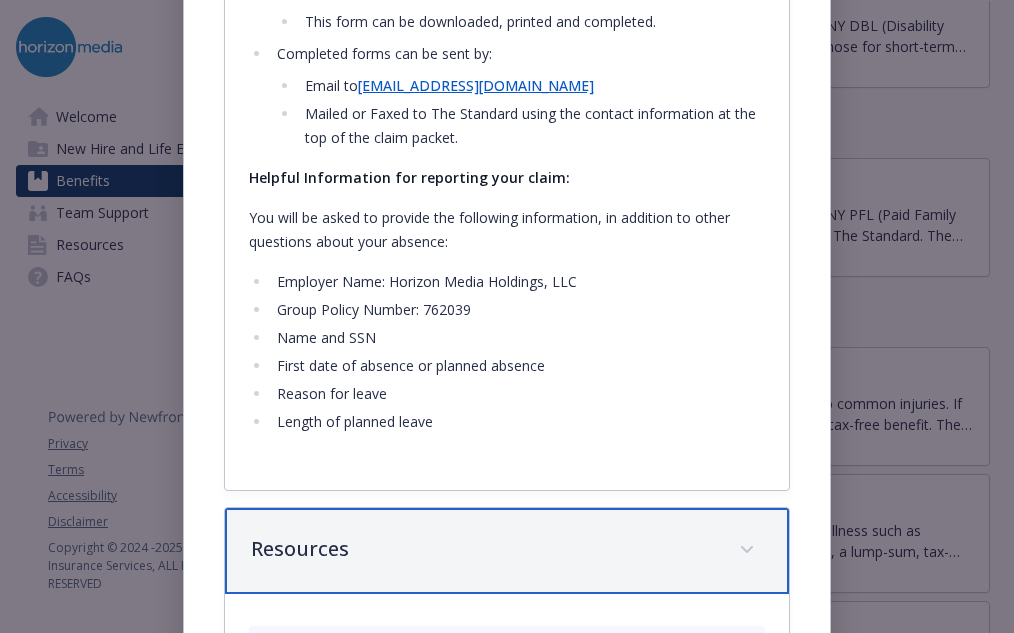 scroll, scrollTop: 1253, scrollLeft: 0, axis: vertical 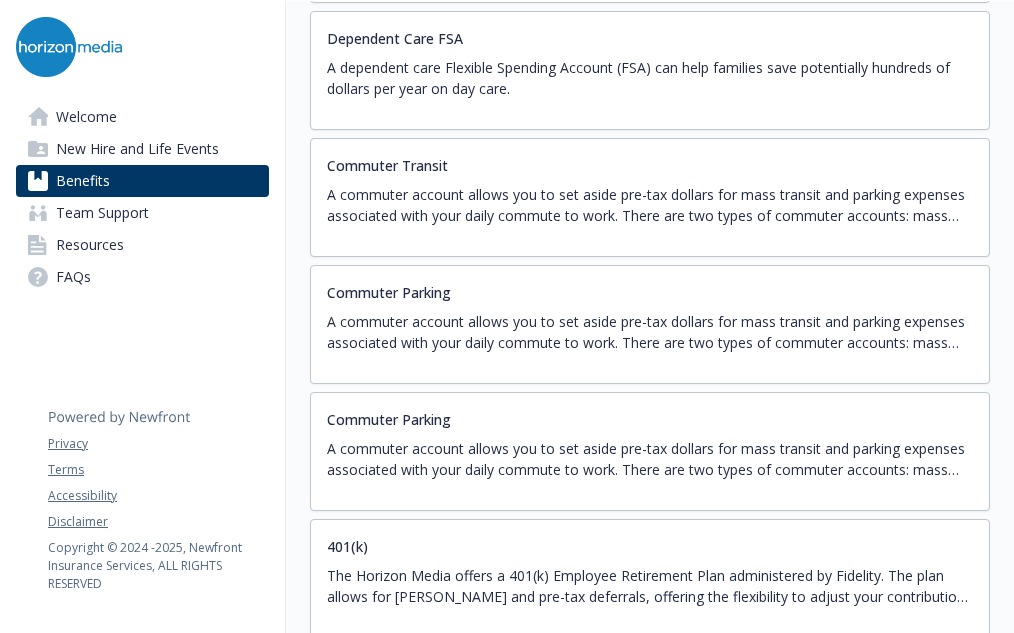 click on "Commuter Transit A commuter account allows you to set aside pre-tax dollars for mass transit and parking expenses associated with your daily commute to work.
There are two types of commuter accounts: mass transit and parking. You have the option to enroll in one or both accounts. You choose a monthly election amount for mass transit expenses and parking expenses up to the IRS limit. The money is placed in your account via payroll deduction and then used to pay for eligible commuting expenses." at bounding box center [650, 197] 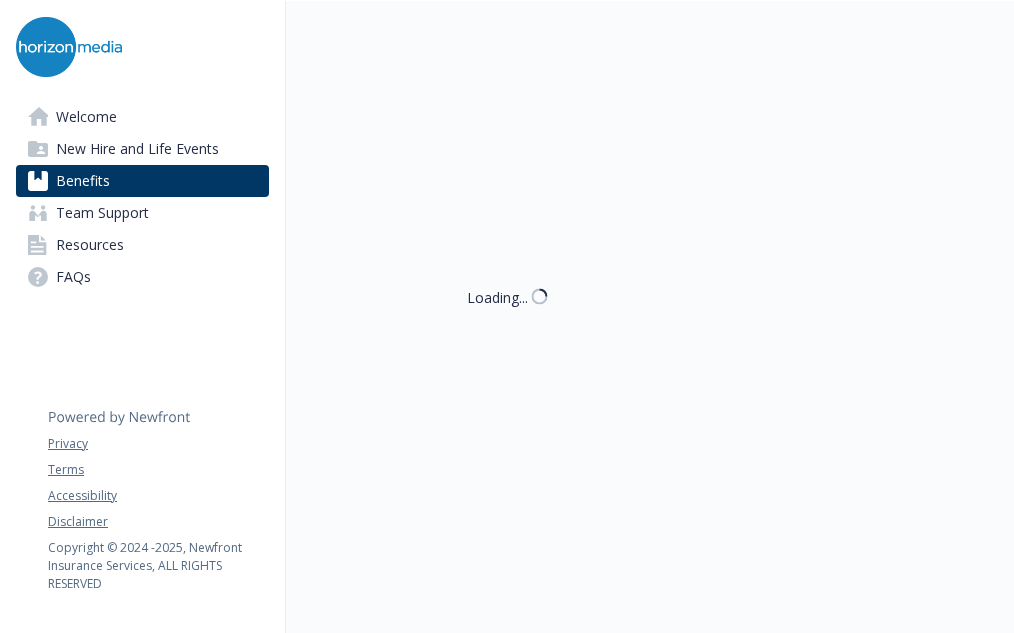 scroll, scrollTop: 3375, scrollLeft: 0, axis: vertical 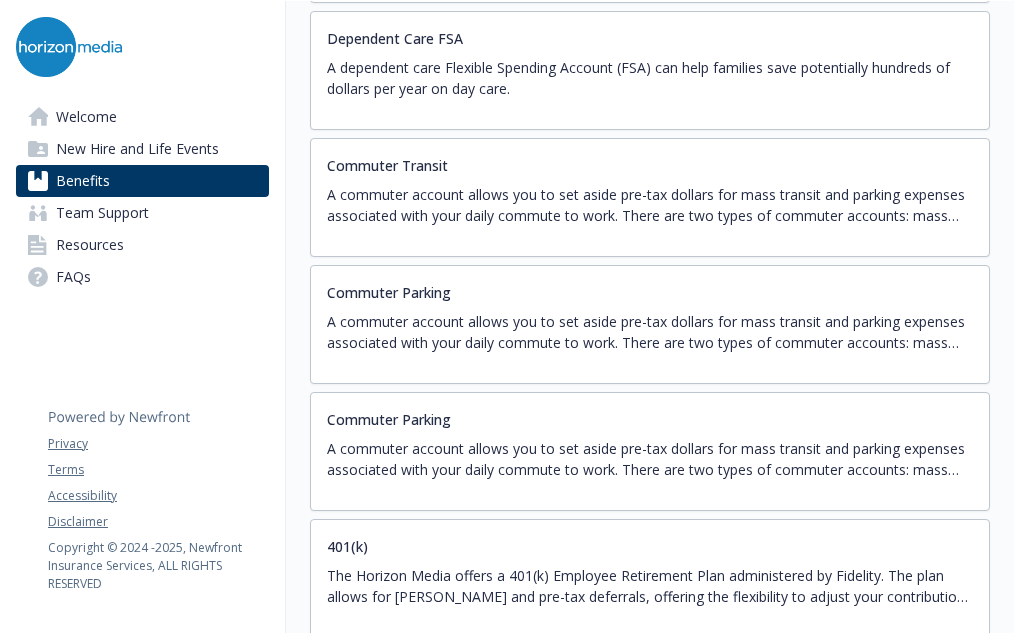 click on "Commuter Parking A commuter account allows you to set aside pre-tax dollars for mass transit and parking expenses associated with your daily commute to work.
There are two types of commuter accounts: mass transit and parking. You have the option to enroll in one or both accounts. You choose a monthly election amount for mass transit expenses and parking expenses up to the IRS limit. The money is placed in your account via payroll deduction and then used to pay for eligible commuting expenses." at bounding box center (650, 324) 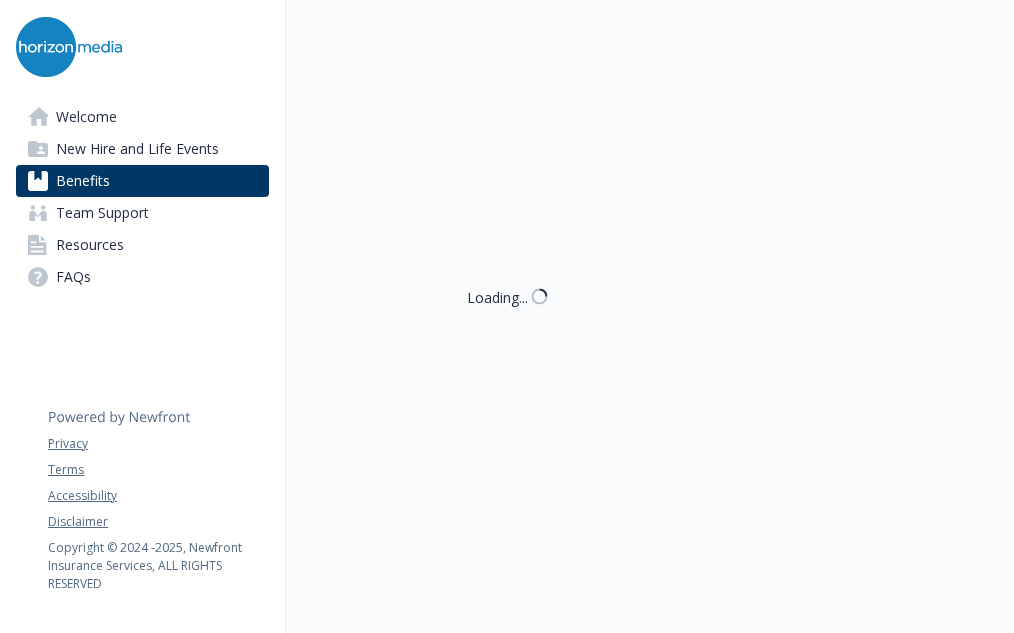 scroll, scrollTop: 3375, scrollLeft: 0, axis: vertical 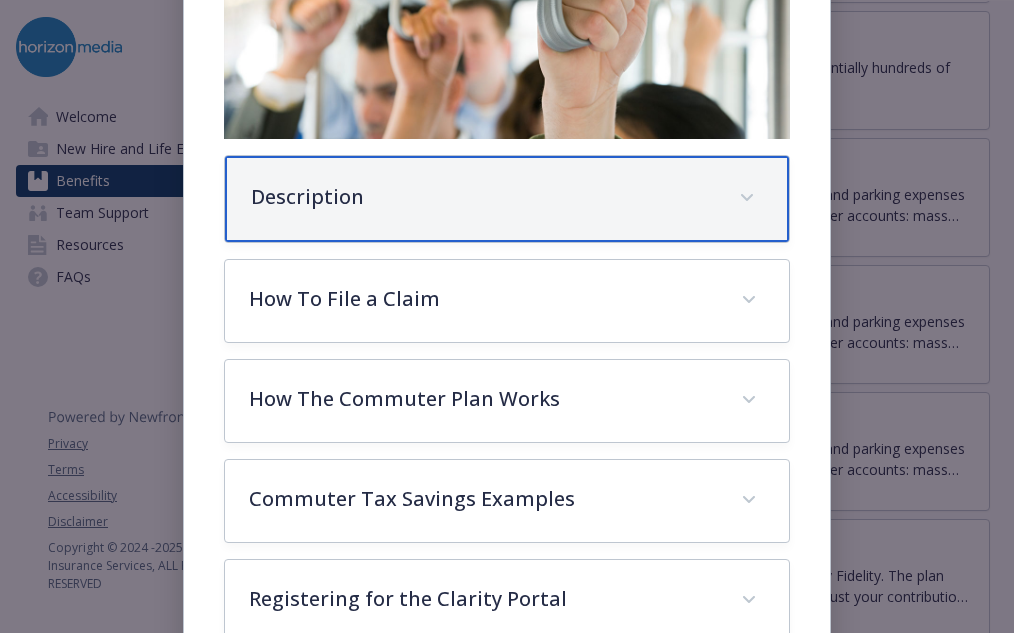 click on "Description" at bounding box center (507, 199) 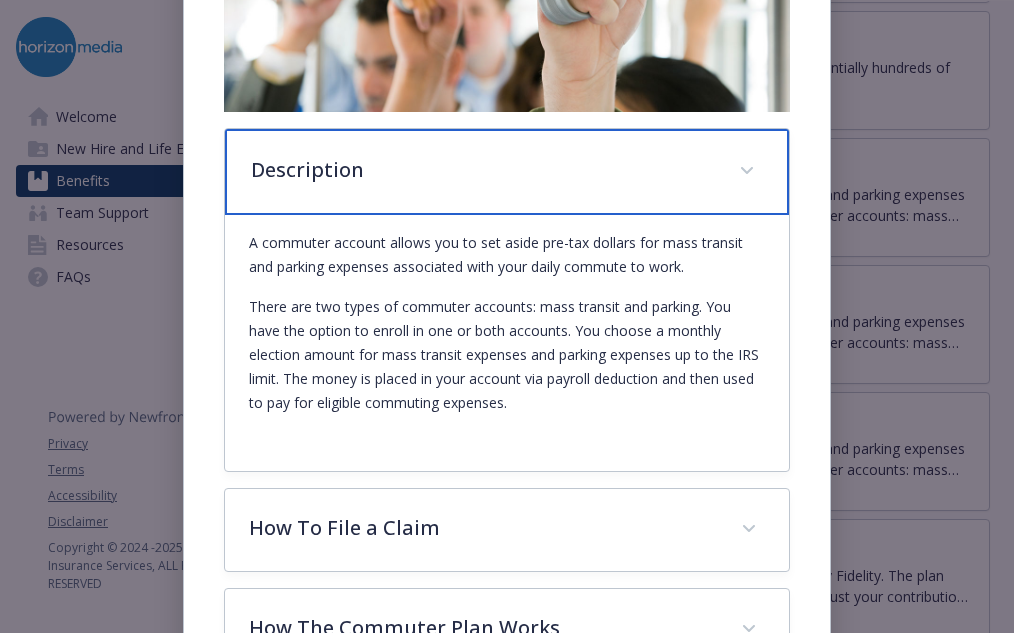 scroll, scrollTop: 480, scrollLeft: 0, axis: vertical 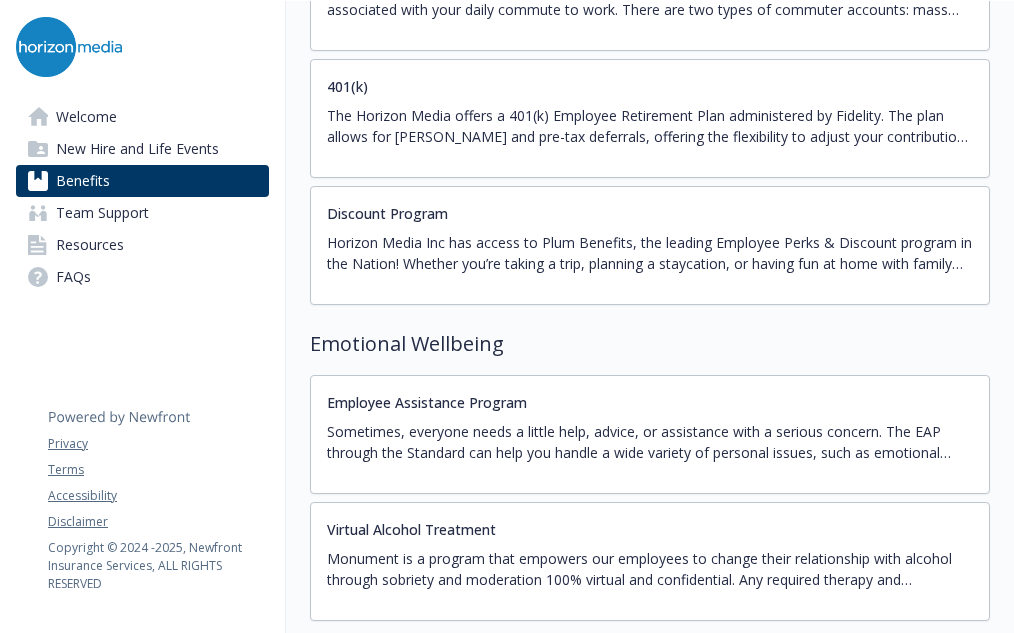 click on "The Horizon Media offers a 401(k) Employee Retirement Plan administered by Fidelity. The plan allows for [PERSON_NAME] and pre-tax deferrals, offering the flexibility to adjust your contribution percentage and source at any time. These changes can be updated on [DOMAIN_NAME]" at bounding box center (650, 126) 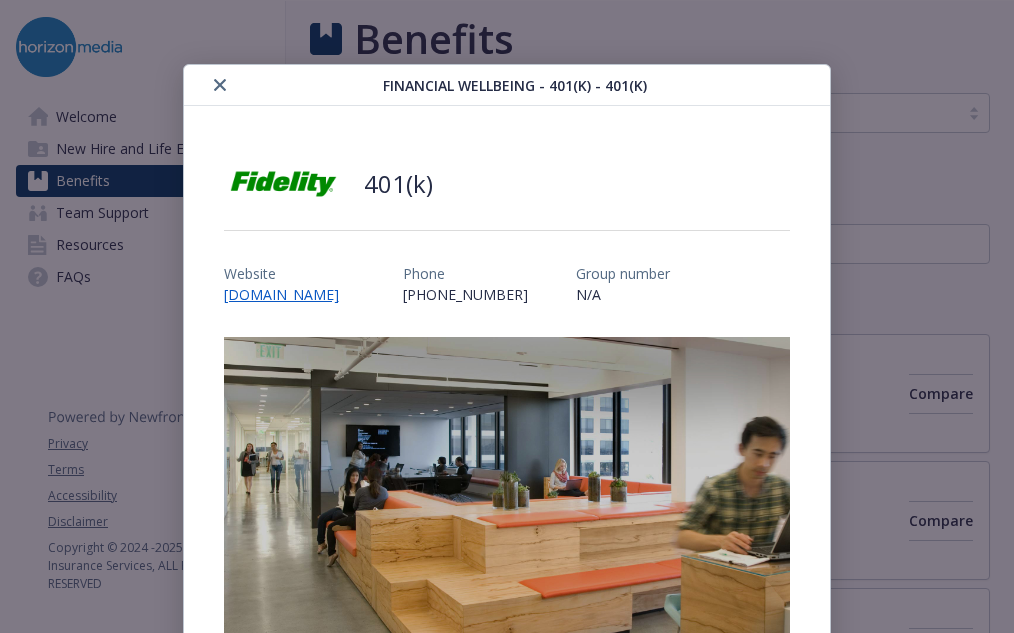 scroll, scrollTop: 3835, scrollLeft: 0, axis: vertical 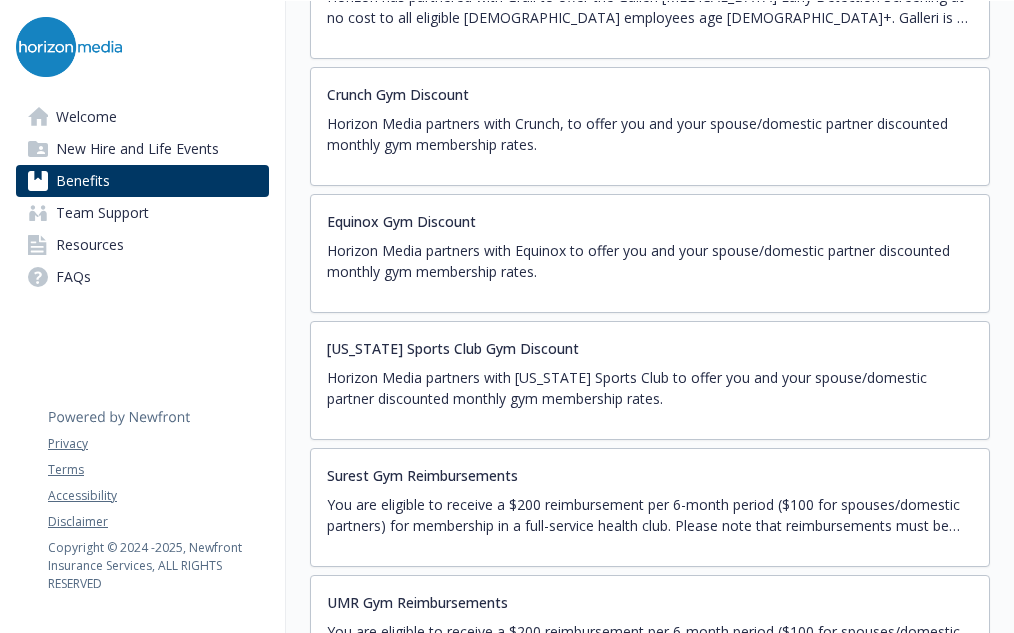 drag, startPoint x: 500, startPoint y: 234, endPoint x: 468, endPoint y: 226, distance: 32.984844 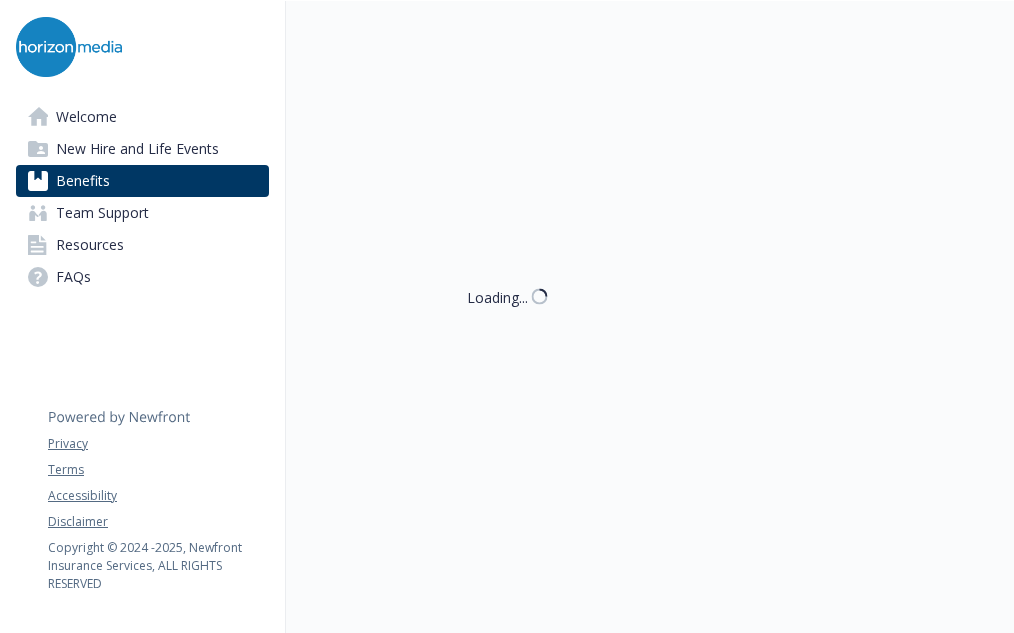 scroll, scrollTop: 4775, scrollLeft: 0, axis: vertical 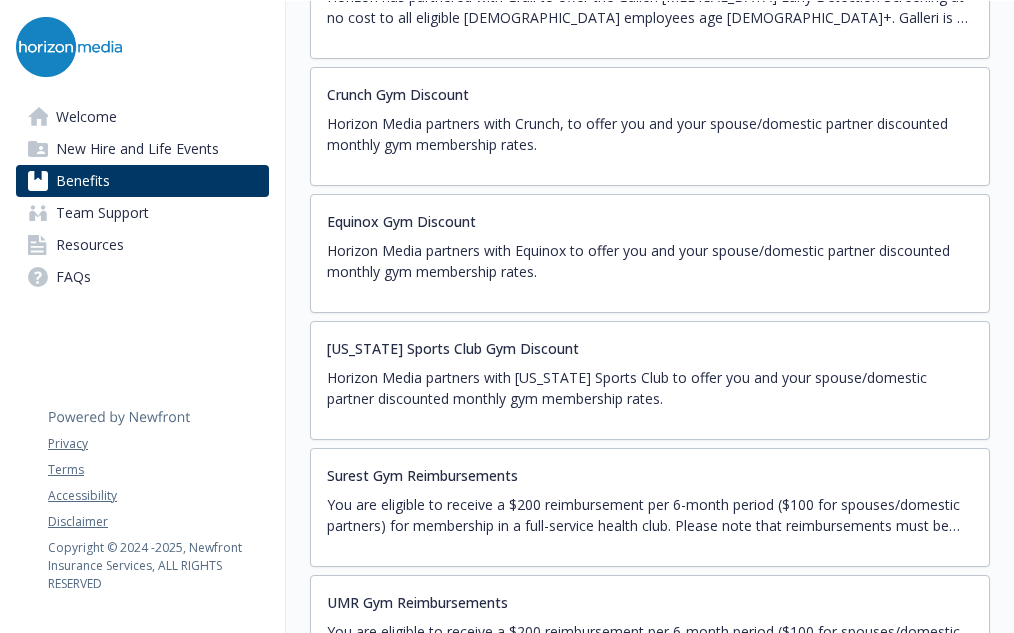 click on "Horizon Media partners with Equinox to offer you and your spouse/domestic partner discounted monthly gym membership rates." at bounding box center [650, 261] 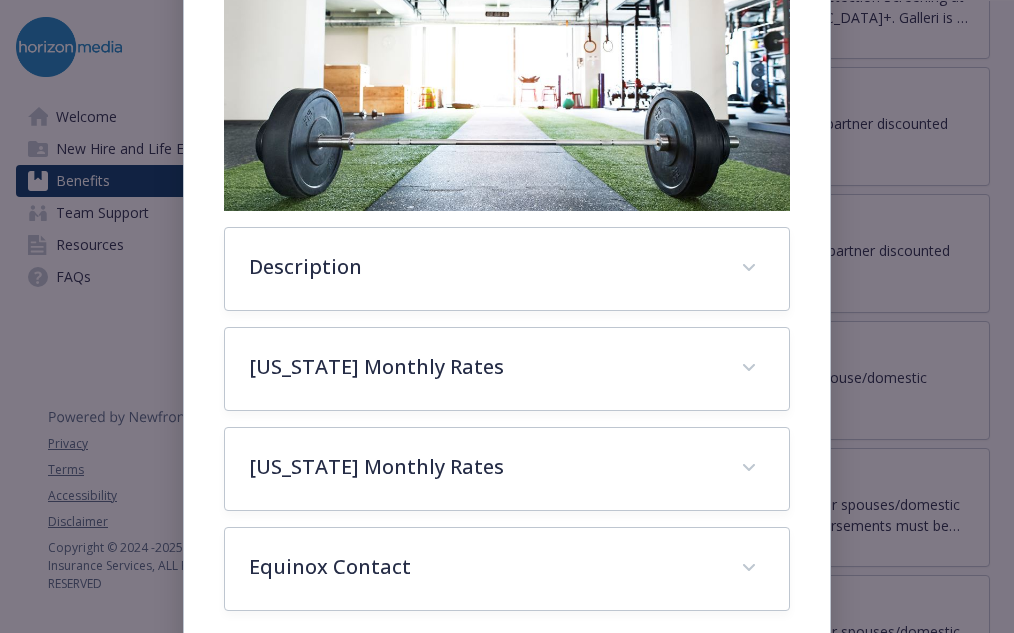 scroll, scrollTop: 407, scrollLeft: 0, axis: vertical 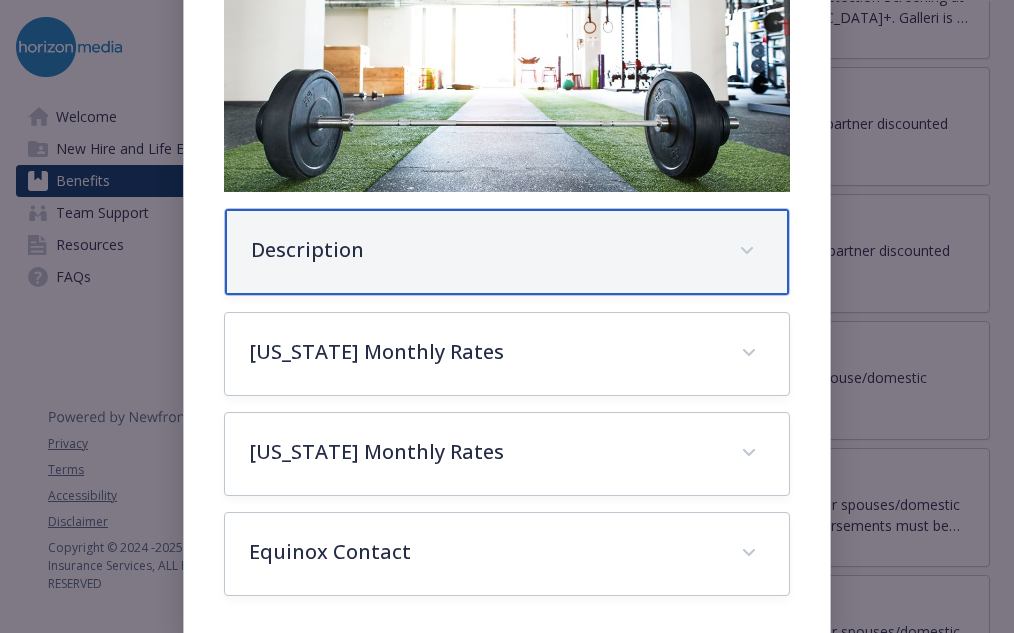click on "Description" at bounding box center (507, 252) 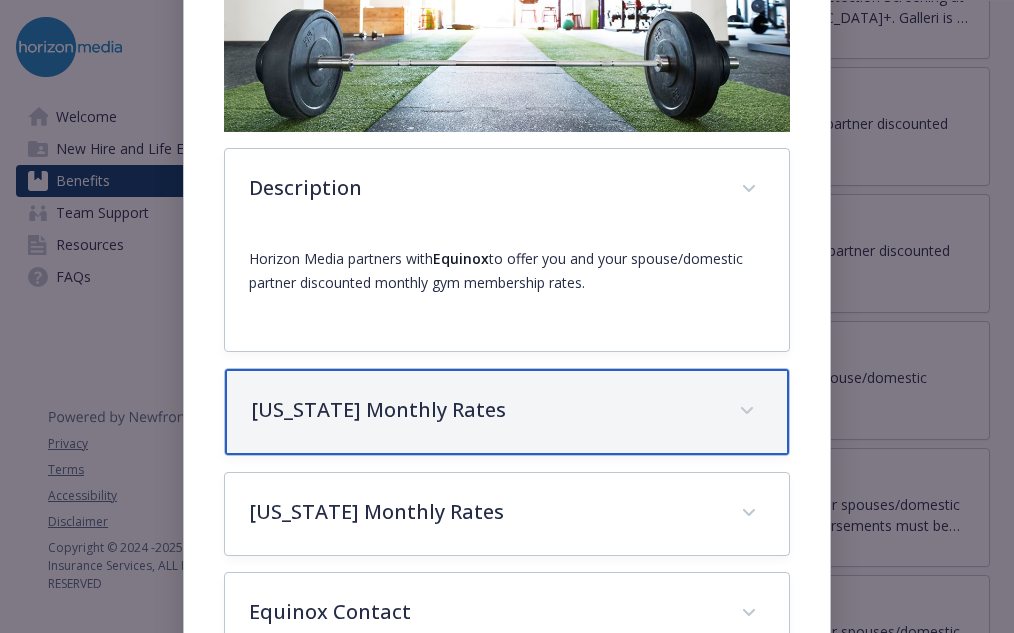 click on "[US_STATE] Monthly Rates" at bounding box center (483, 410) 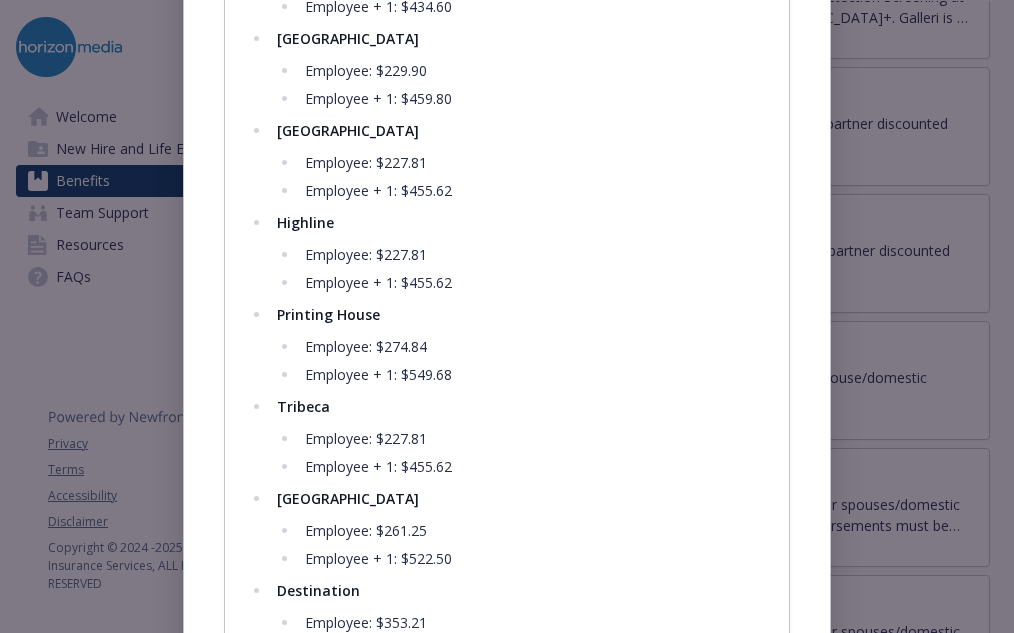 scroll, scrollTop: 1427, scrollLeft: 0, axis: vertical 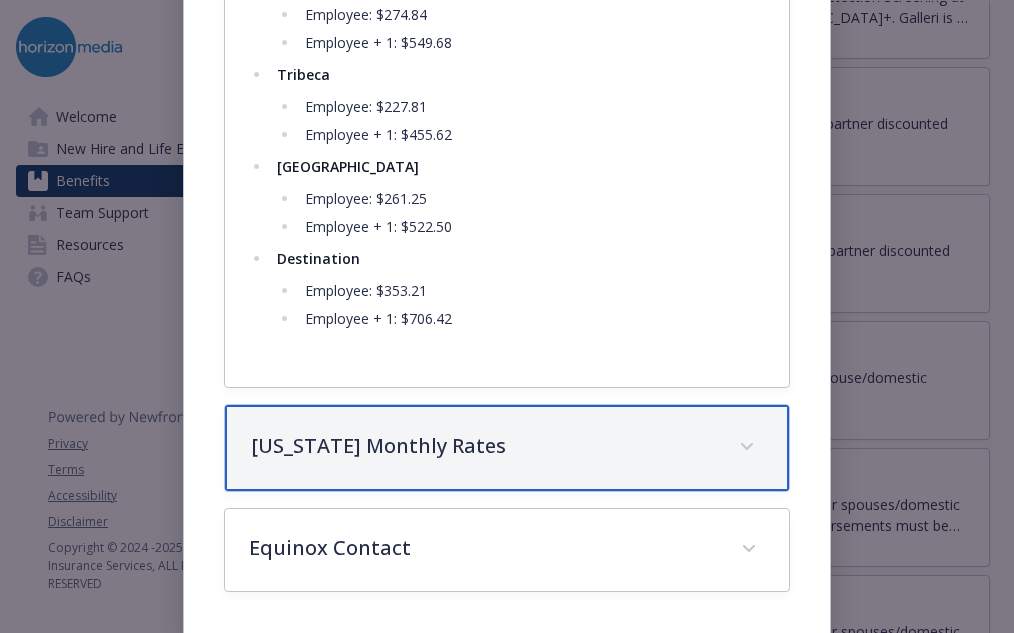 click on "[US_STATE] Monthly Rates" at bounding box center (483, 446) 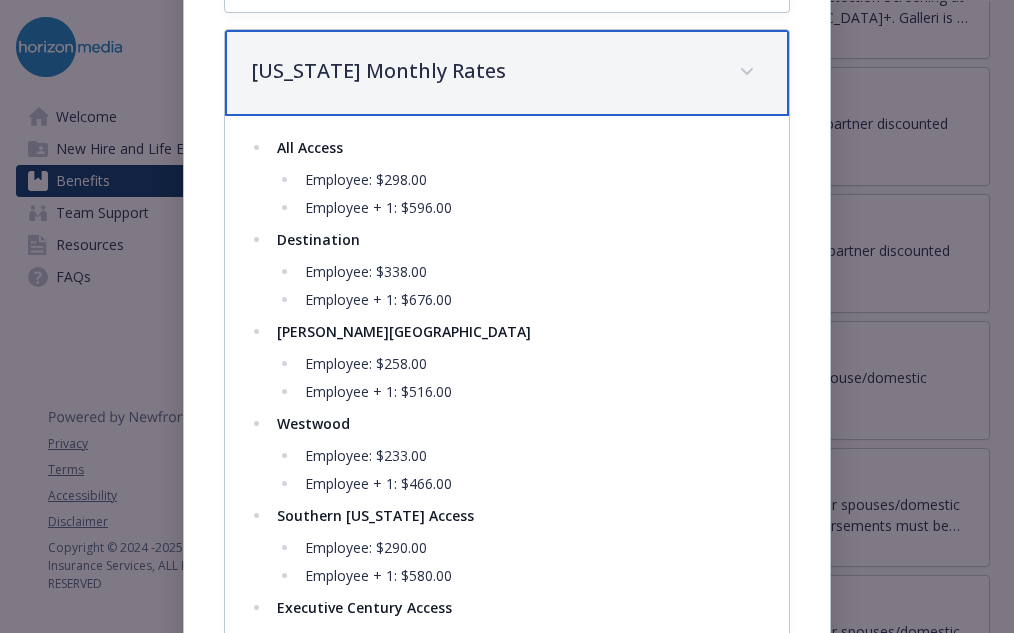 scroll, scrollTop: 1821, scrollLeft: 0, axis: vertical 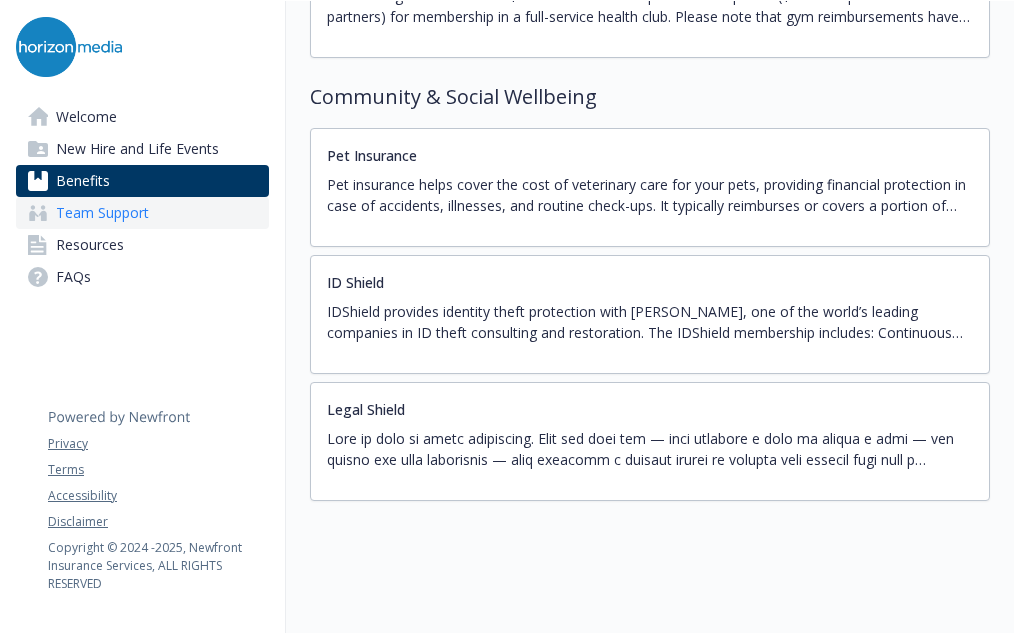 click on "Team Support" at bounding box center (142, 213) 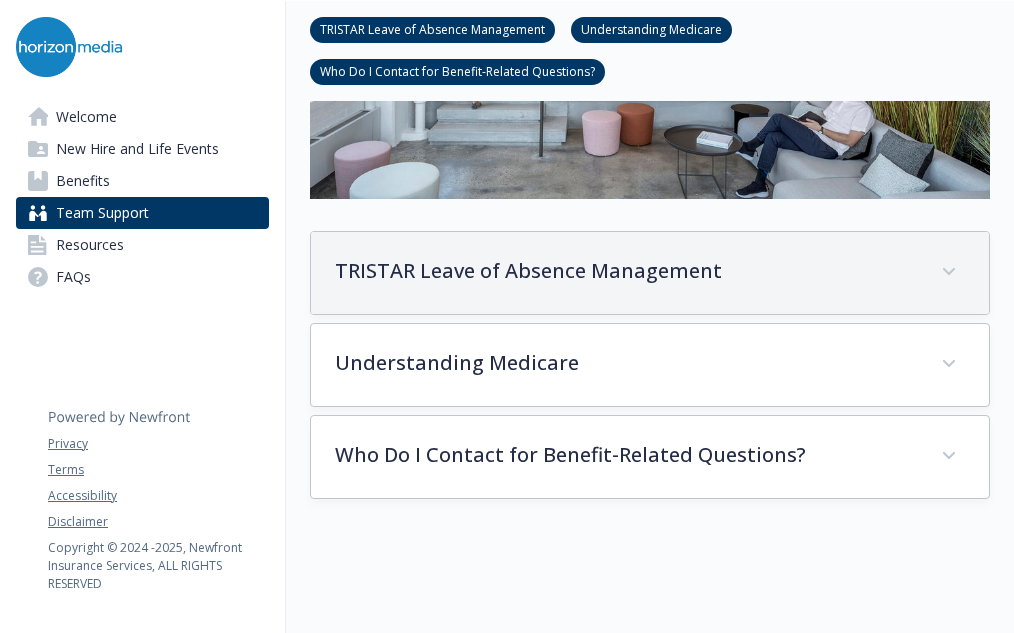 scroll, scrollTop: 408, scrollLeft: 1, axis: both 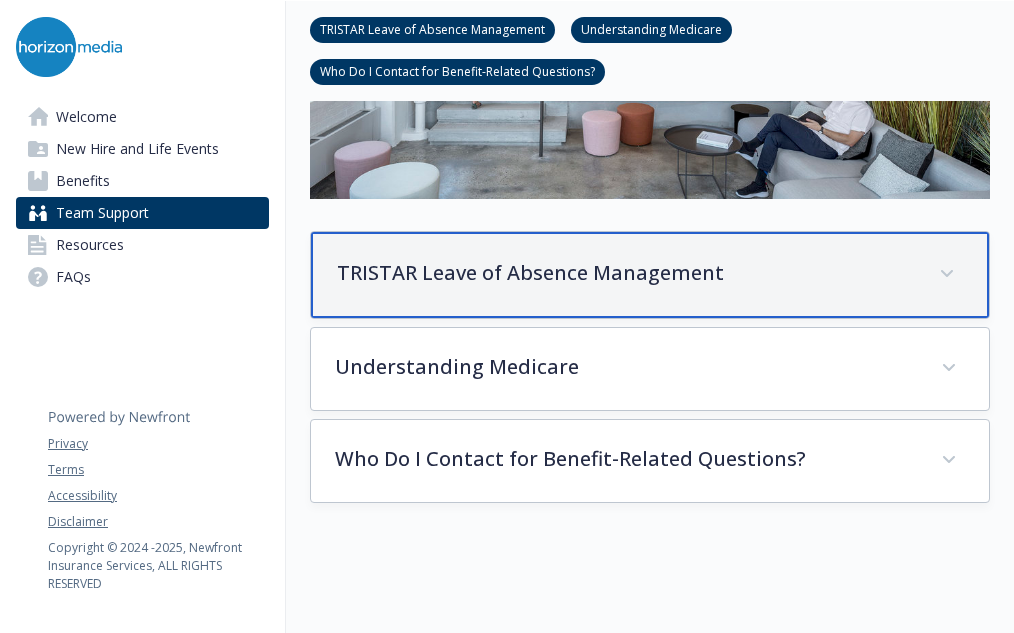 click on "TRISTAR Leave of Absence Management" at bounding box center (626, 273) 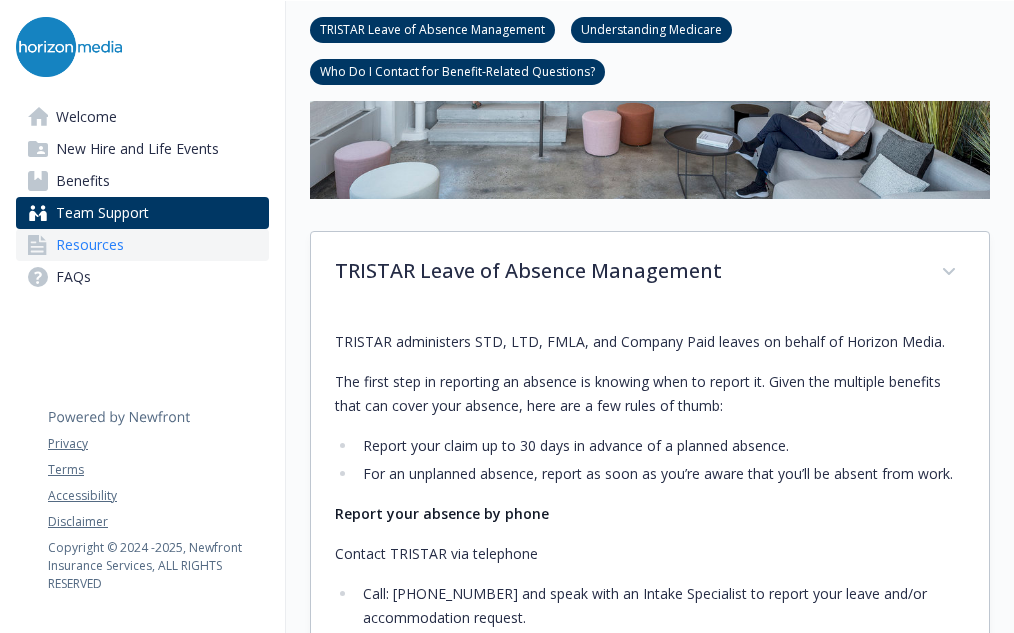 click on "Resources" at bounding box center [90, 245] 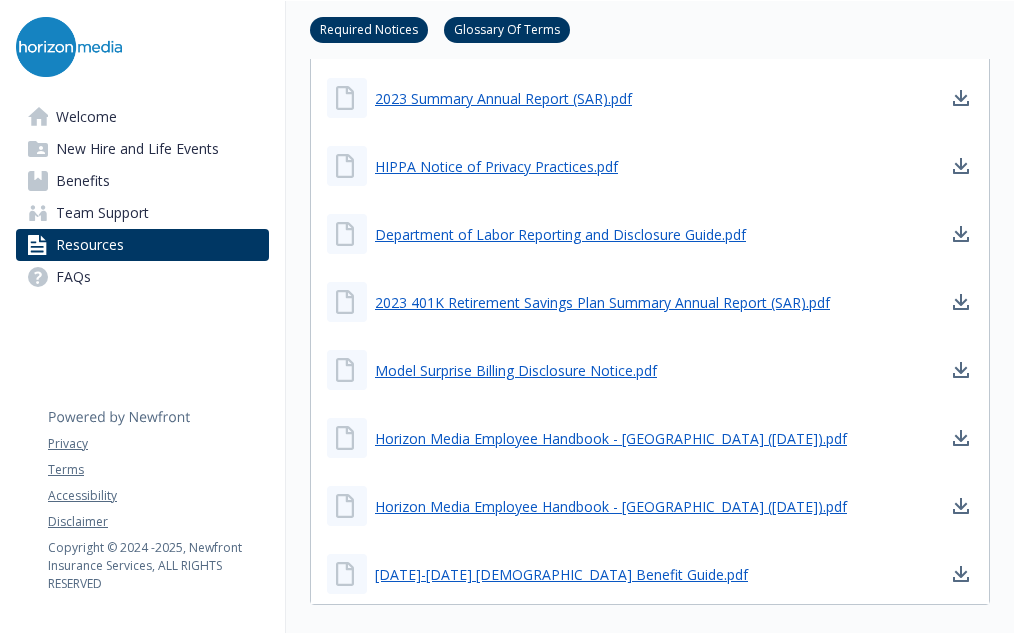scroll, scrollTop: 1185, scrollLeft: 1, axis: both 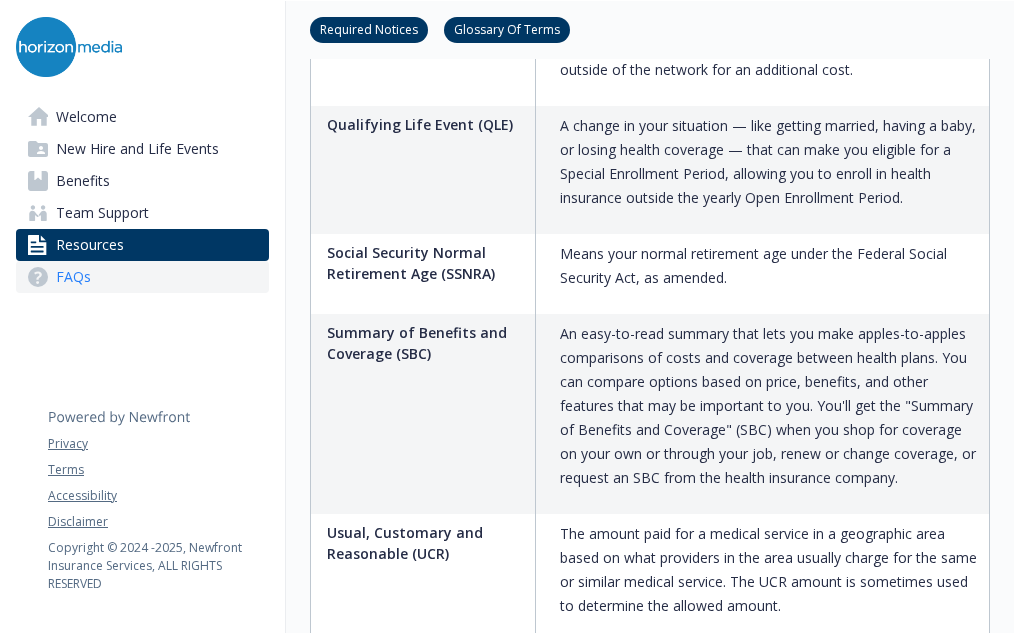 click on "FAQs" at bounding box center [73, 277] 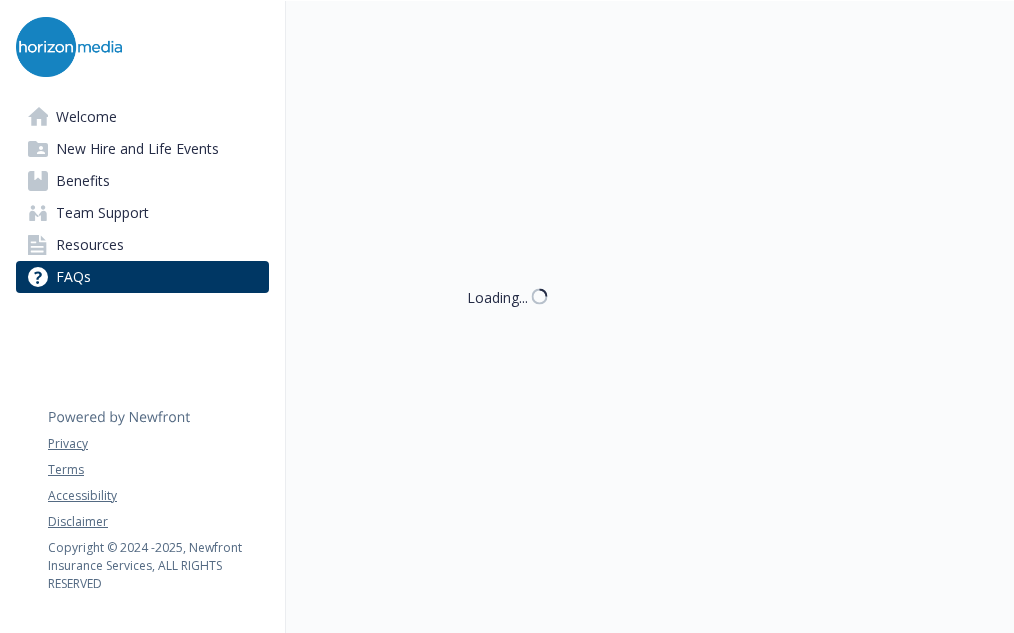 scroll, scrollTop: 5023, scrollLeft: 1, axis: both 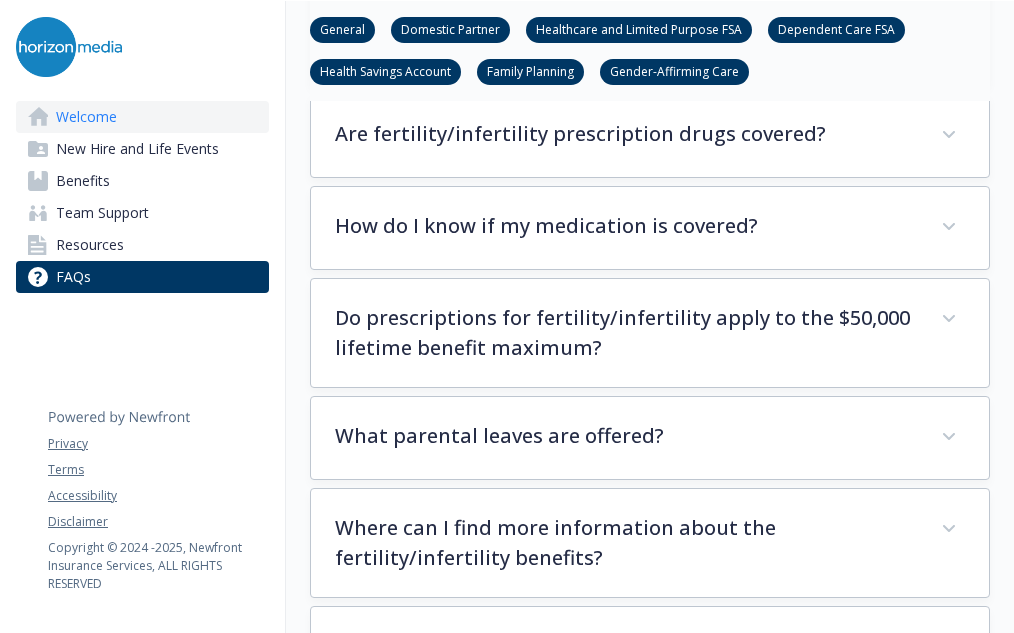 click on "Welcome" at bounding box center (142, 117) 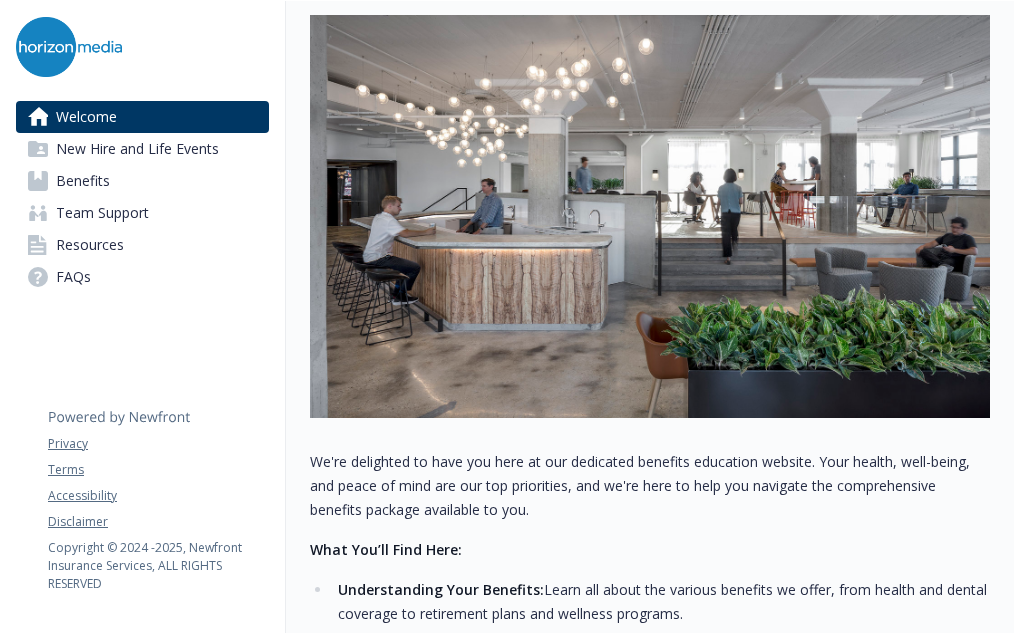 scroll, scrollTop: 0, scrollLeft: 8, axis: horizontal 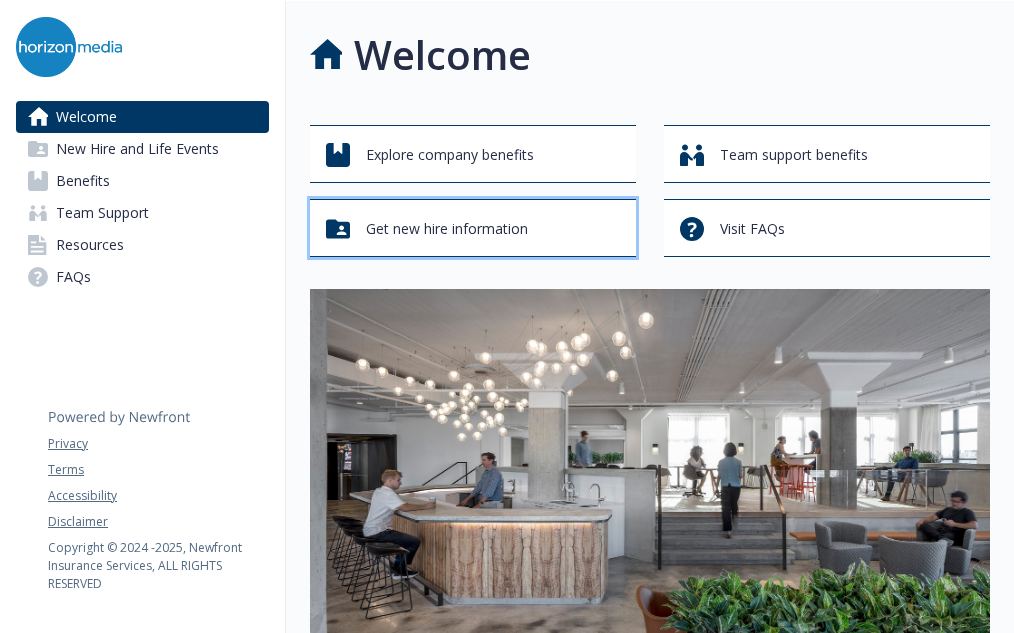 click on "Get new hire information" at bounding box center [447, 229] 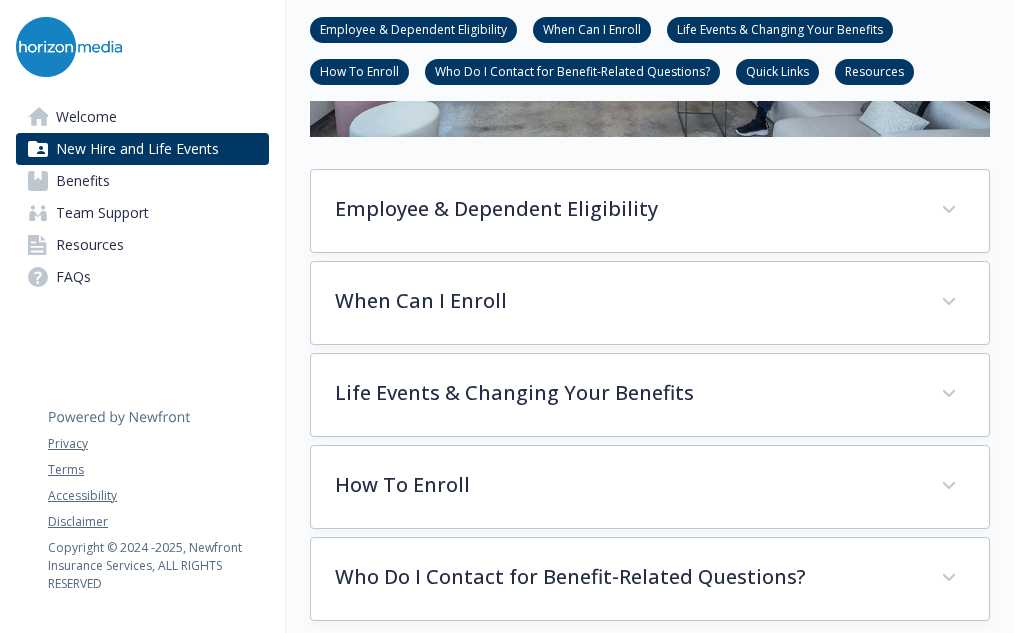 scroll, scrollTop: 522, scrollLeft: 8, axis: both 